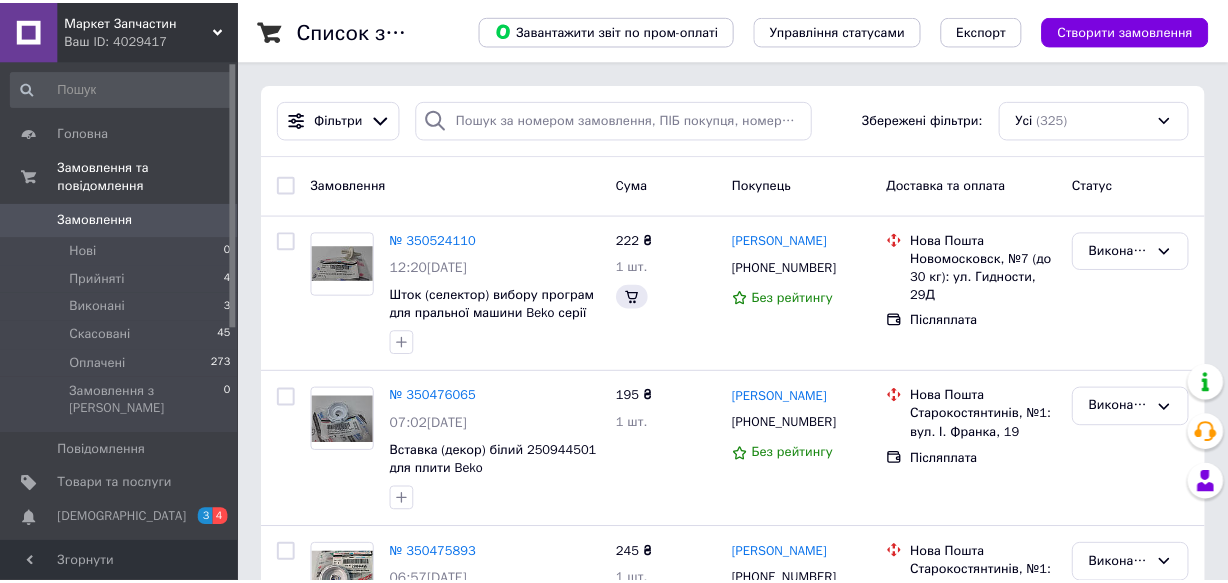 scroll, scrollTop: 0, scrollLeft: 0, axis: both 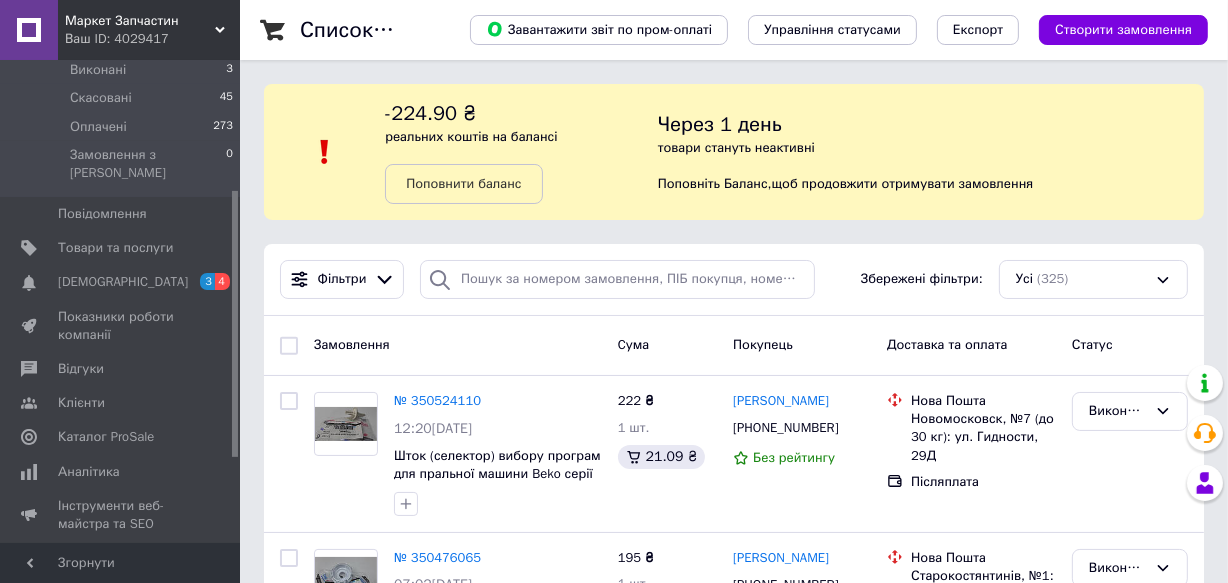 drag, startPoint x: 233, startPoint y: 211, endPoint x: 248, endPoint y: 341, distance: 130.86252 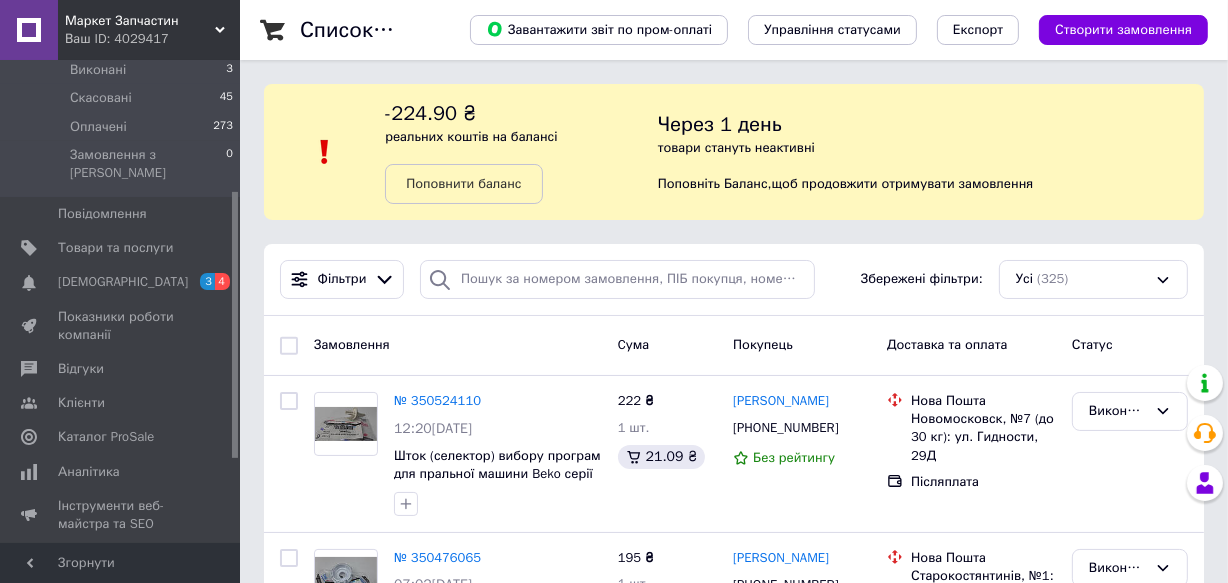 click on "Список замовлень   Завантажити звіт по пром-оплаті Управління статусами Експорт Створити замовлення -224.90 ₴ реальних коштів на балансі Поповнити баланс Через 1 день товари стануть неактивні Поповніть Баланс ,  щоб продовжити отримувати замовлення Фільтри Збережені фільтри: Усі (325) Замовлення Cума Покупець Доставка та оплата Статус № 350524110 12:20, 30.06.2025 Шток (селектор) вибору програм для пральної машини Beko серії WTV, WRE 222 ₴ 1 шт. 21.09 ₴ Юрий Гамота +380961255145 Без рейтингу Нова Пошта Новомосковск, №7 (до 30 кг): ул. Гидности, 29Д Післяплата Виконано № 350476065 07:02, 30.06.2025 195 ₴" at bounding box center (734, 2525) 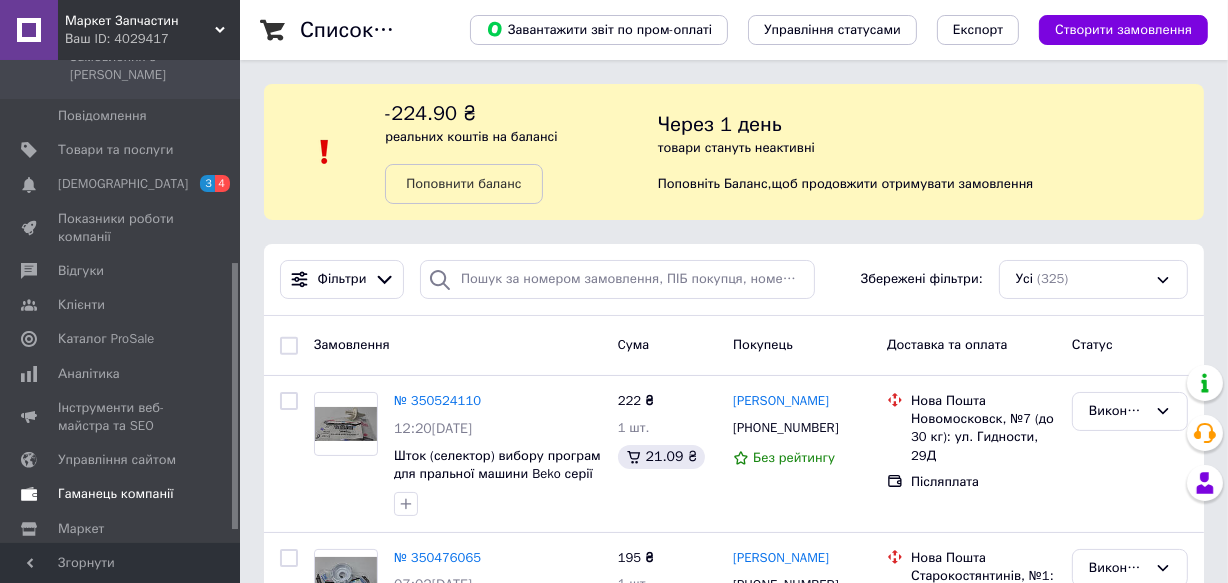 scroll, scrollTop: 369, scrollLeft: 0, axis: vertical 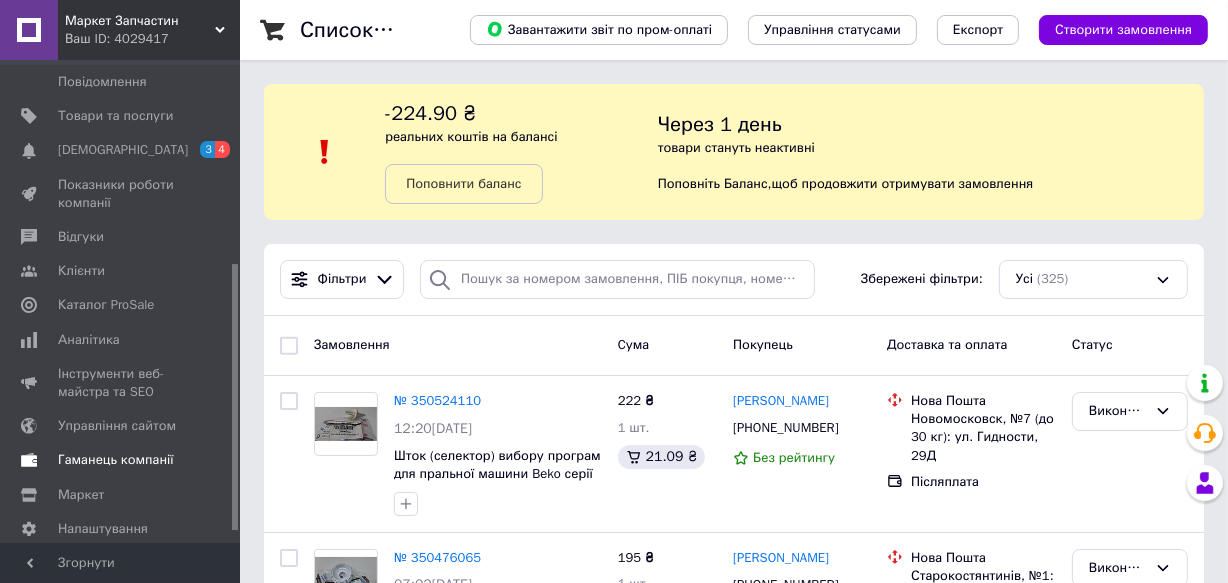 drag, startPoint x: 234, startPoint y: 347, endPoint x: 227, endPoint y: 419, distance: 72.33948 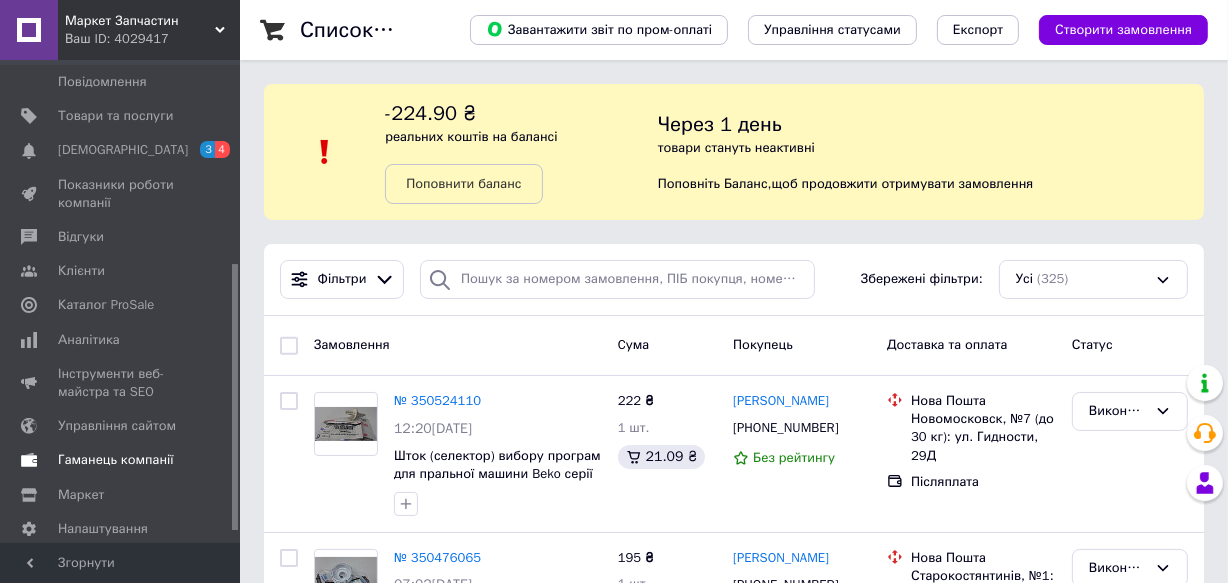 click on "Гаманець компанії" at bounding box center [116, 460] 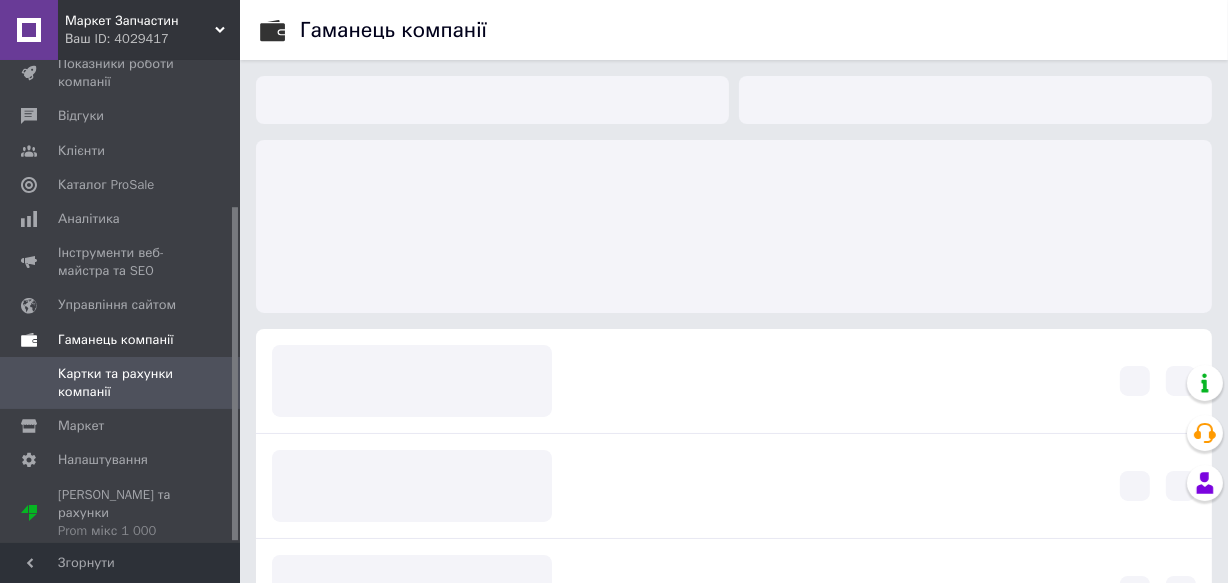 scroll, scrollTop: 210, scrollLeft: 0, axis: vertical 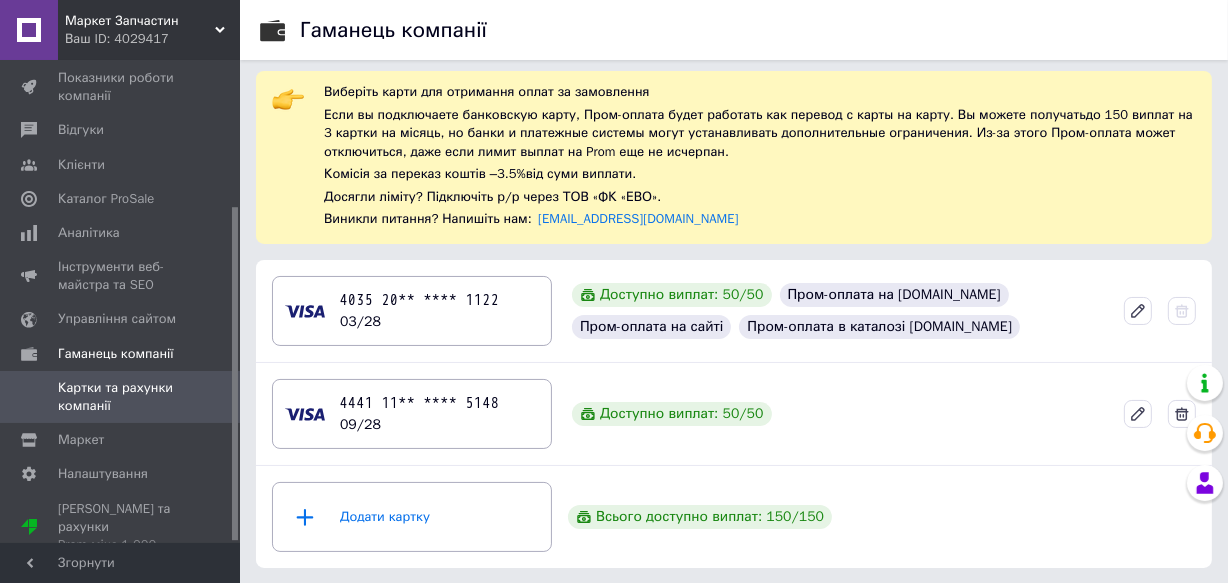 click on "Маркет Запчастин Ваш ID: 4029417" at bounding box center (149, 30) 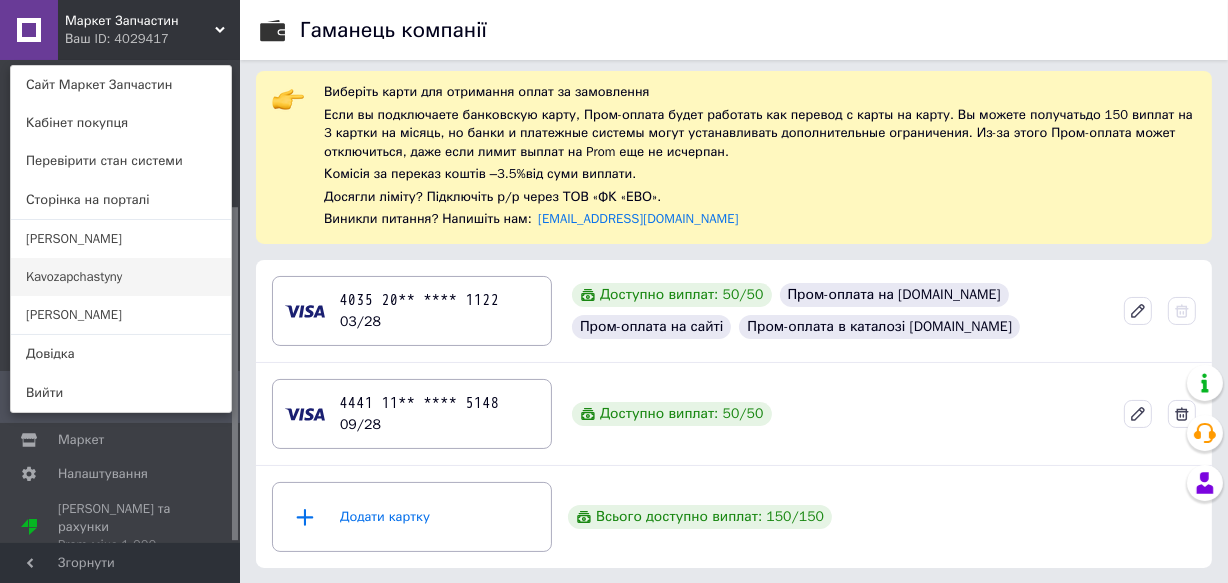 click on "Kavozapchastyny" at bounding box center [121, 277] 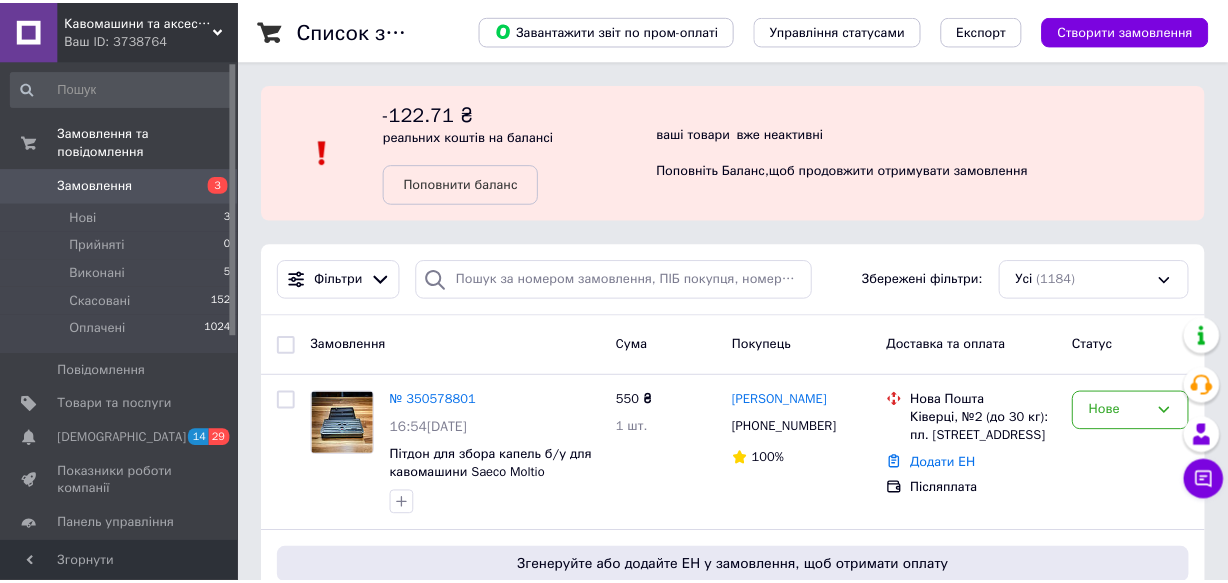scroll, scrollTop: 0, scrollLeft: 0, axis: both 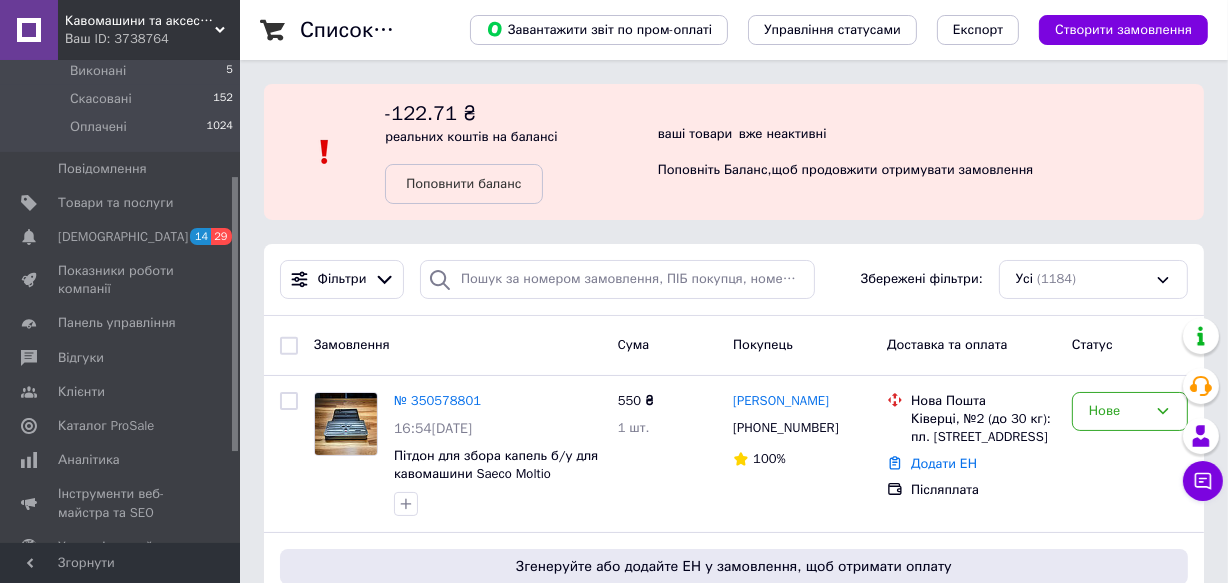 drag, startPoint x: 235, startPoint y: 302, endPoint x: 234, endPoint y: 417, distance: 115.00435 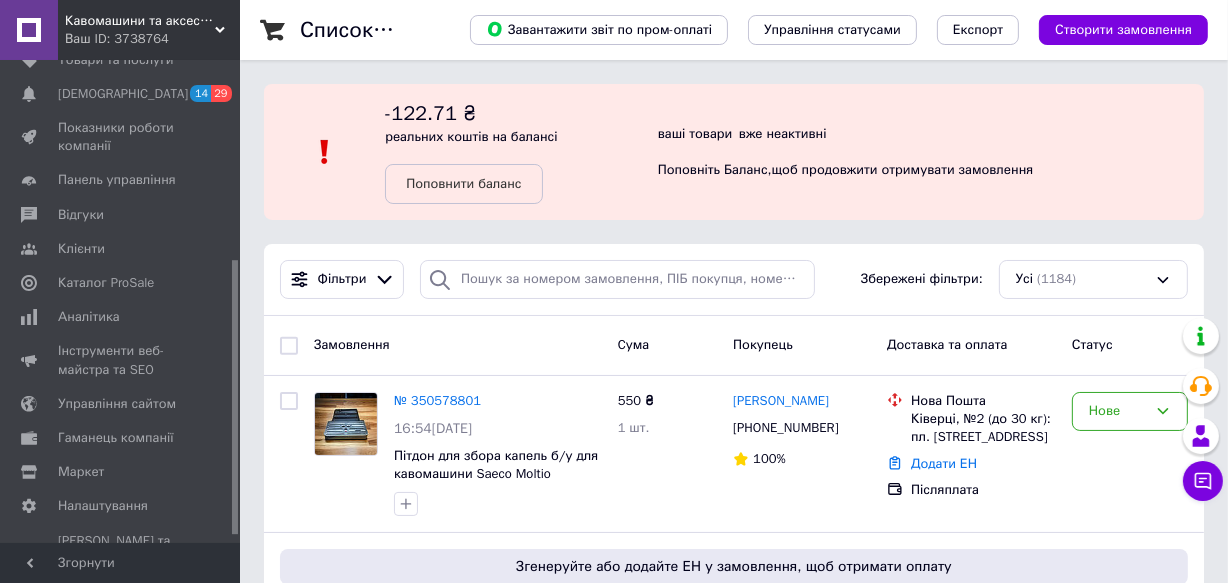 scroll, scrollTop: 349, scrollLeft: 0, axis: vertical 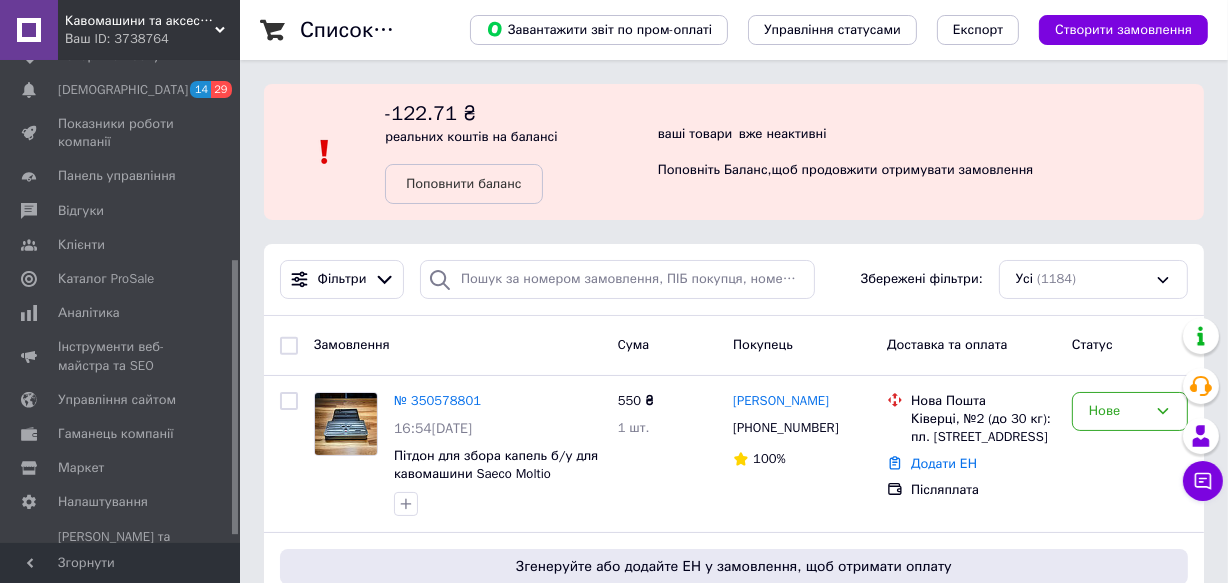 drag, startPoint x: 236, startPoint y: 413, endPoint x: 235, endPoint y: 496, distance: 83.00603 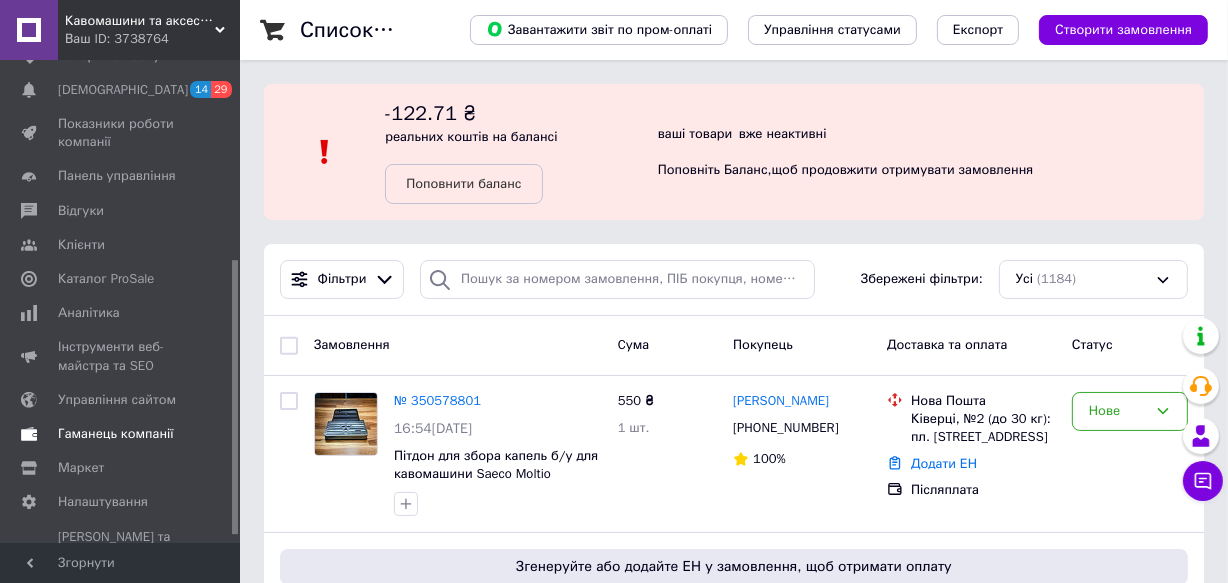 click on "Гаманець компанії" at bounding box center (116, 434) 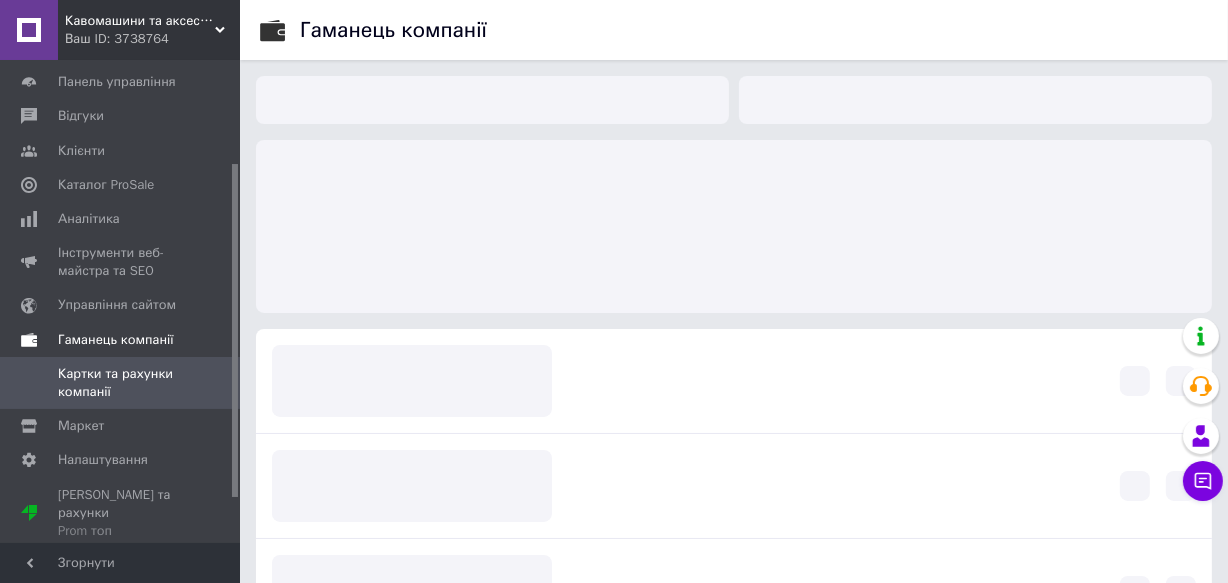 scroll, scrollTop: 148, scrollLeft: 0, axis: vertical 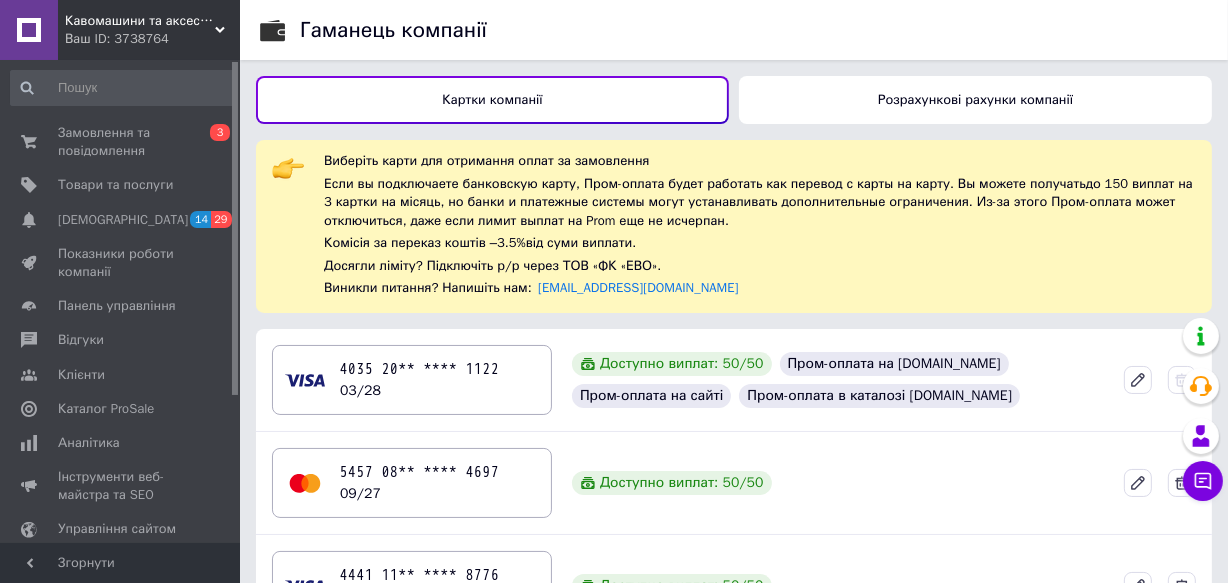 drag, startPoint x: 233, startPoint y: 231, endPoint x: 233, endPoint y: 116, distance: 115 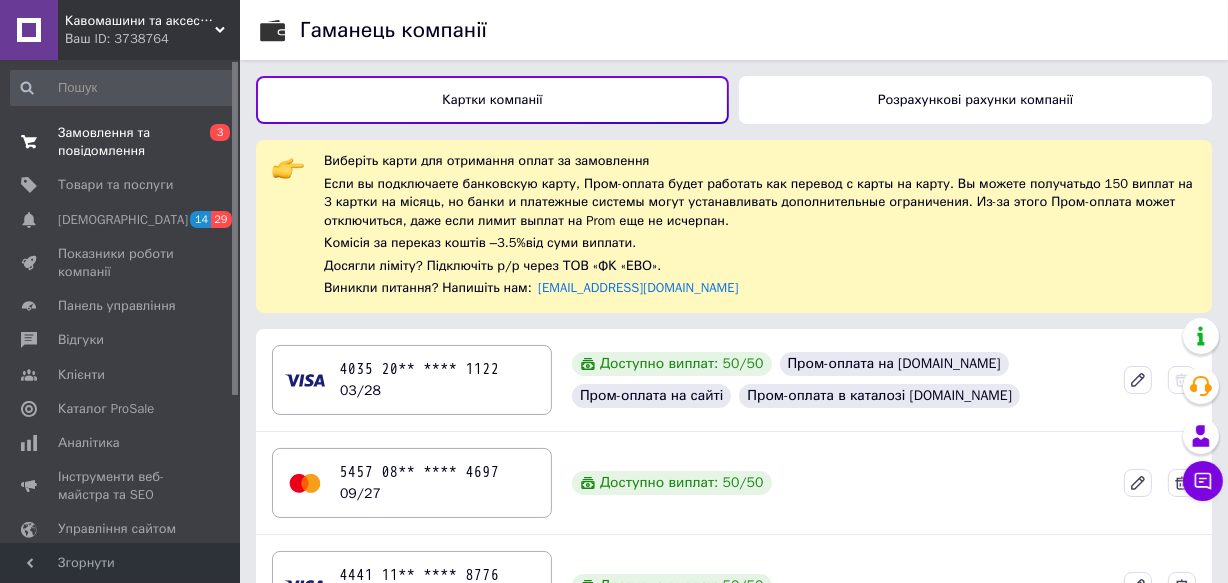 click on "Замовлення та повідомлення" at bounding box center (121, 142) 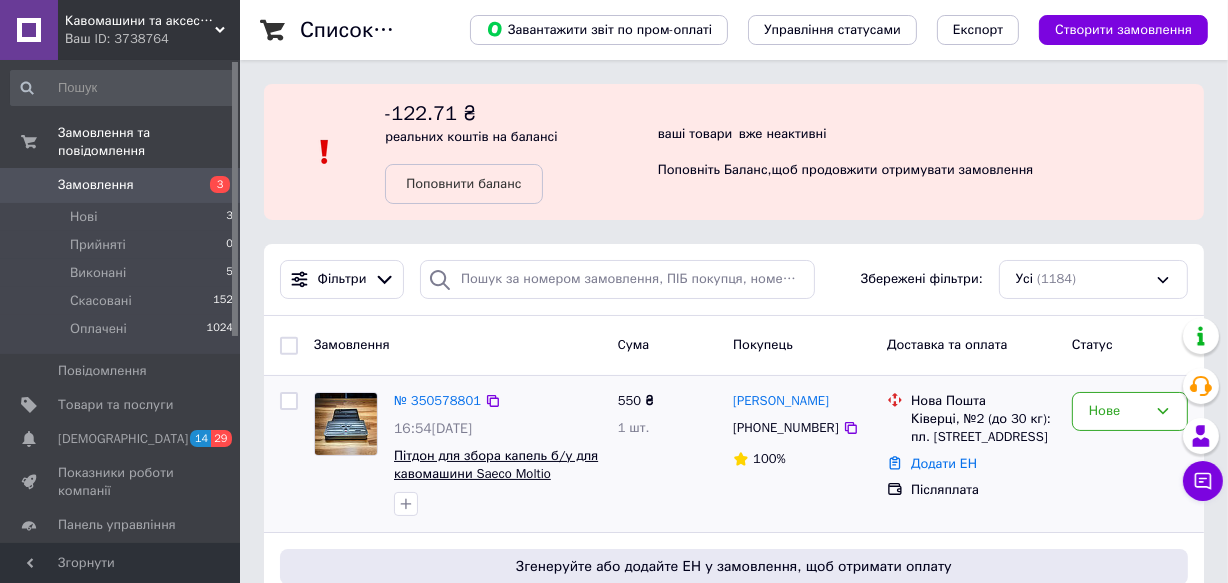 click on "Пітдон для збора капель б/у для кавомашини Saeco Moltio cappuccino" at bounding box center (496, 474) 